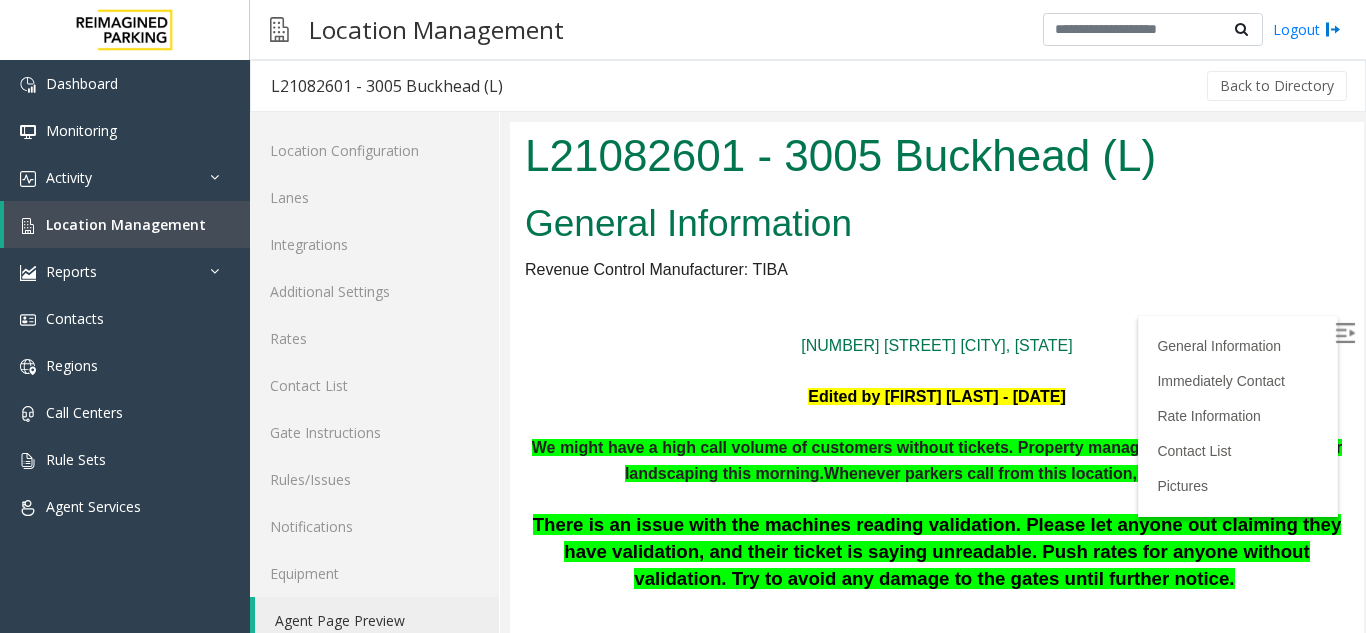 scroll, scrollTop: 4000, scrollLeft: 0, axis: vertical 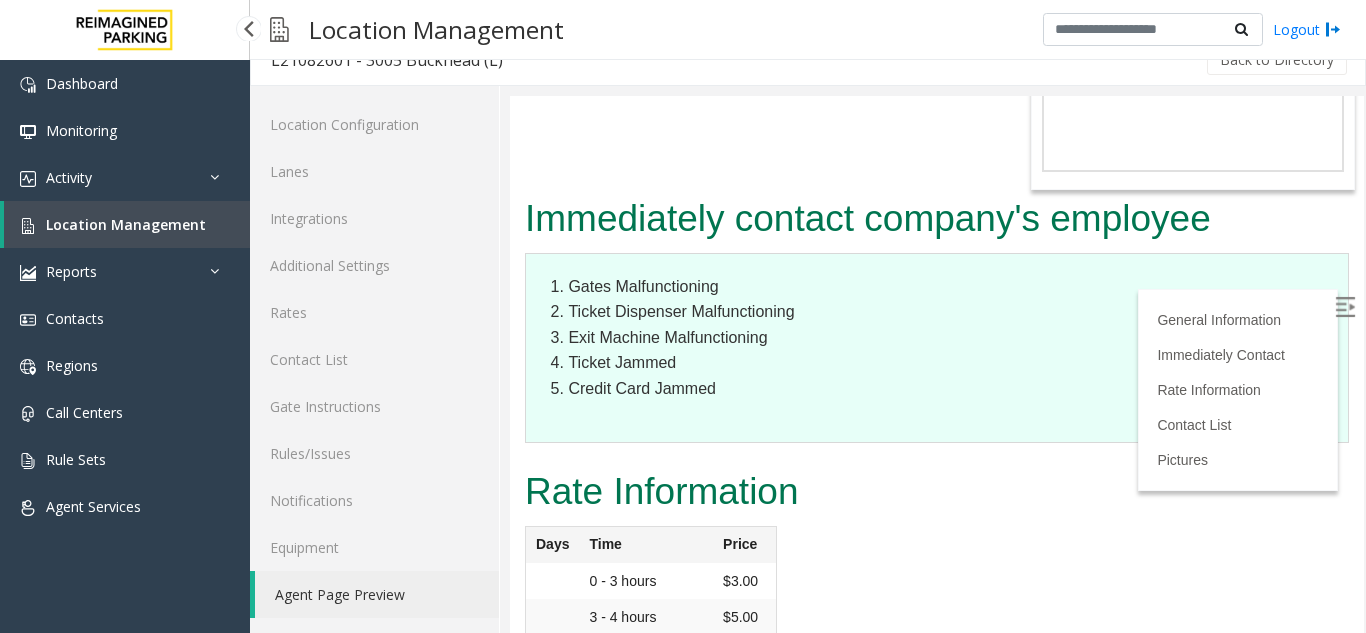 click on "Location Management" at bounding box center (127, 224) 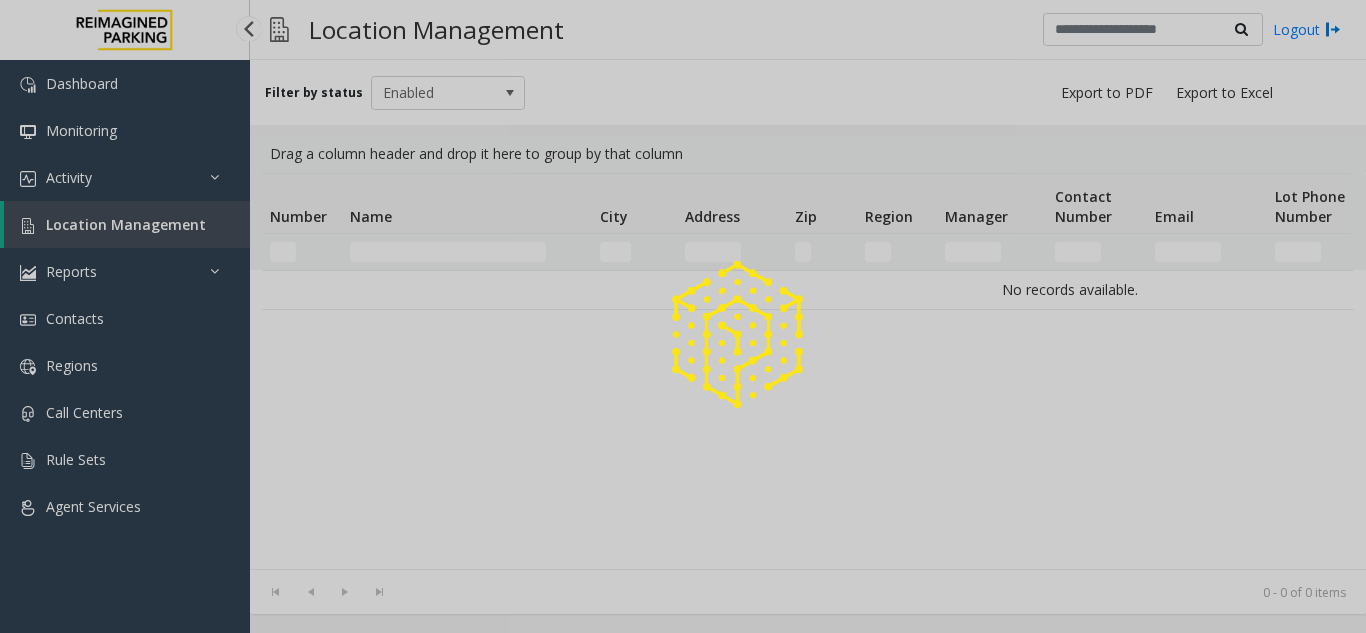 scroll, scrollTop: 0, scrollLeft: 0, axis: both 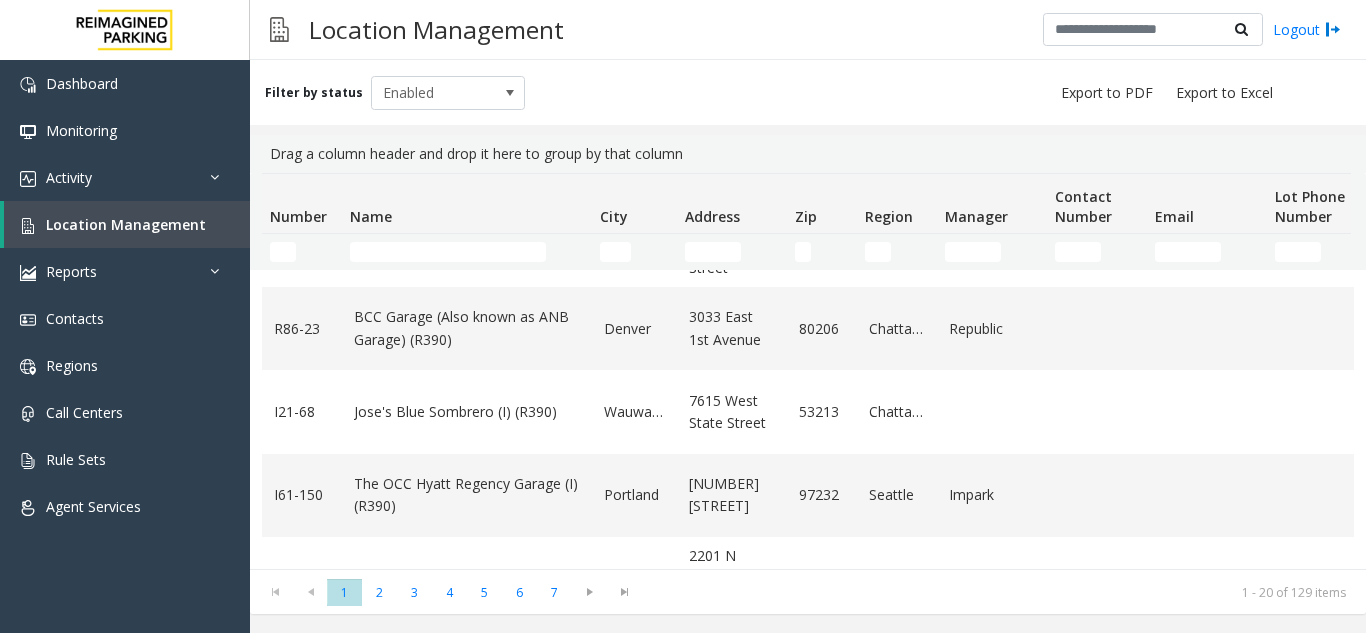 click on "Drag a column header and drop it here to group by that column" 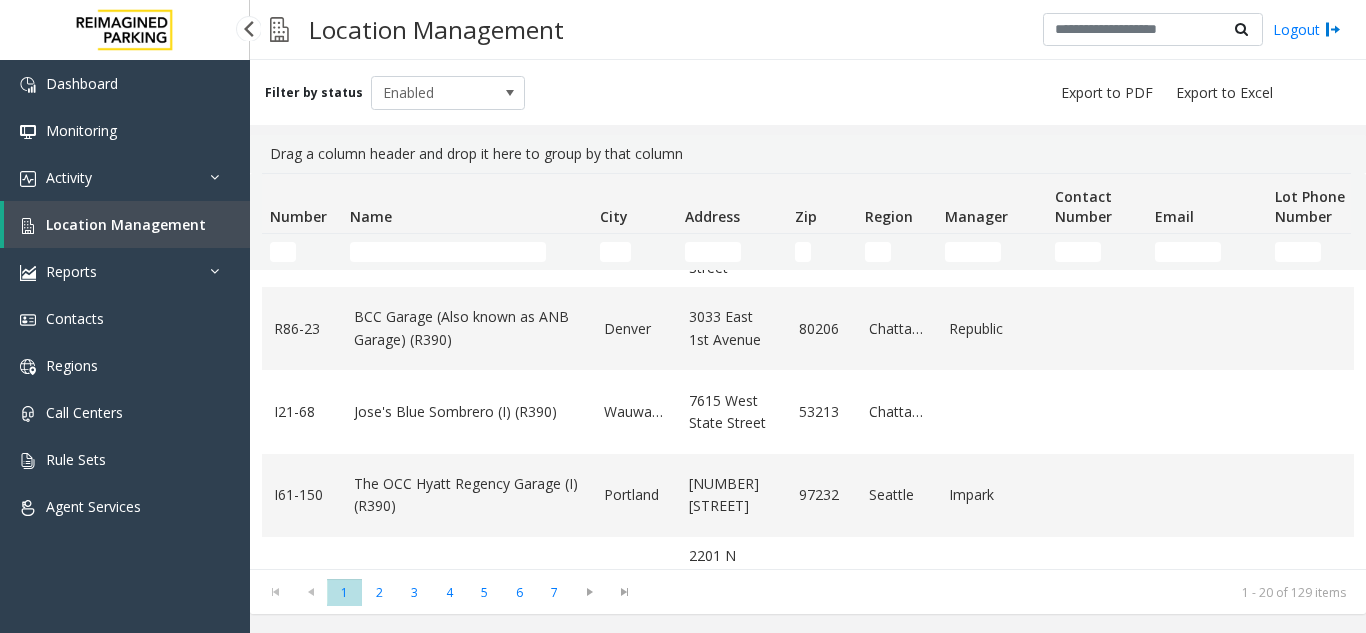 click on "Location Management" at bounding box center [127, 224] 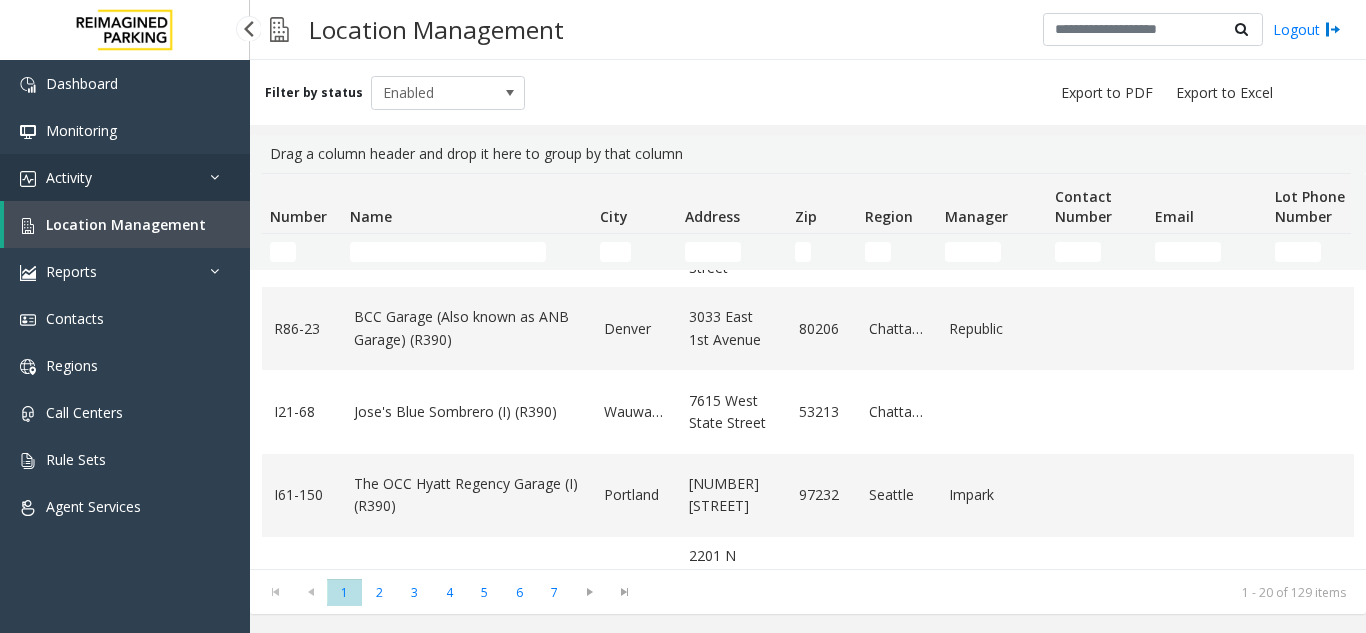 click on "Activity" at bounding box center (125, 177) 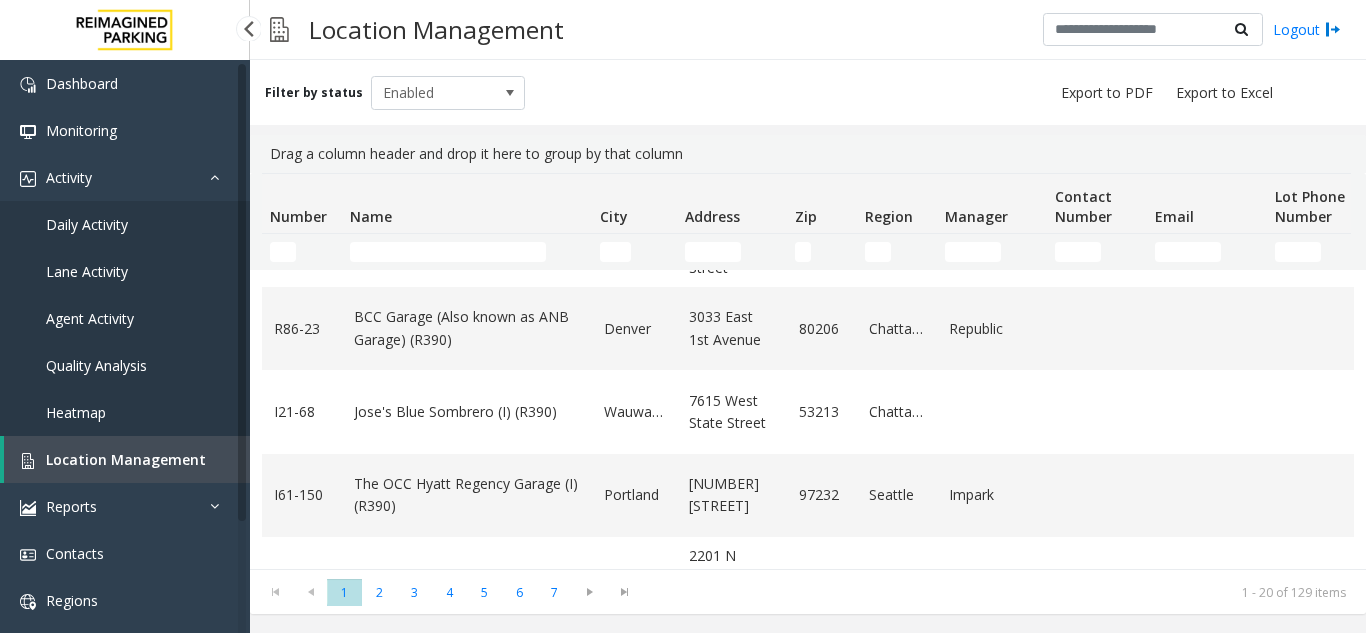 click on "Agent Activity" at bounding box center (90, 318) 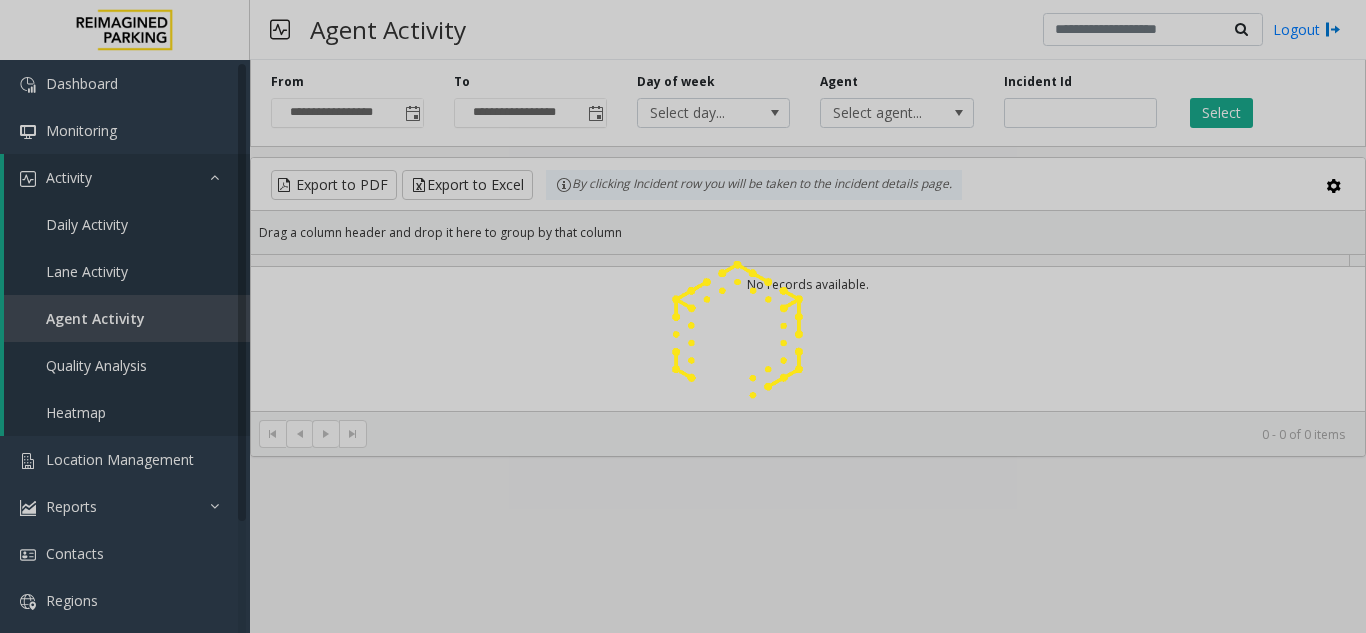 click 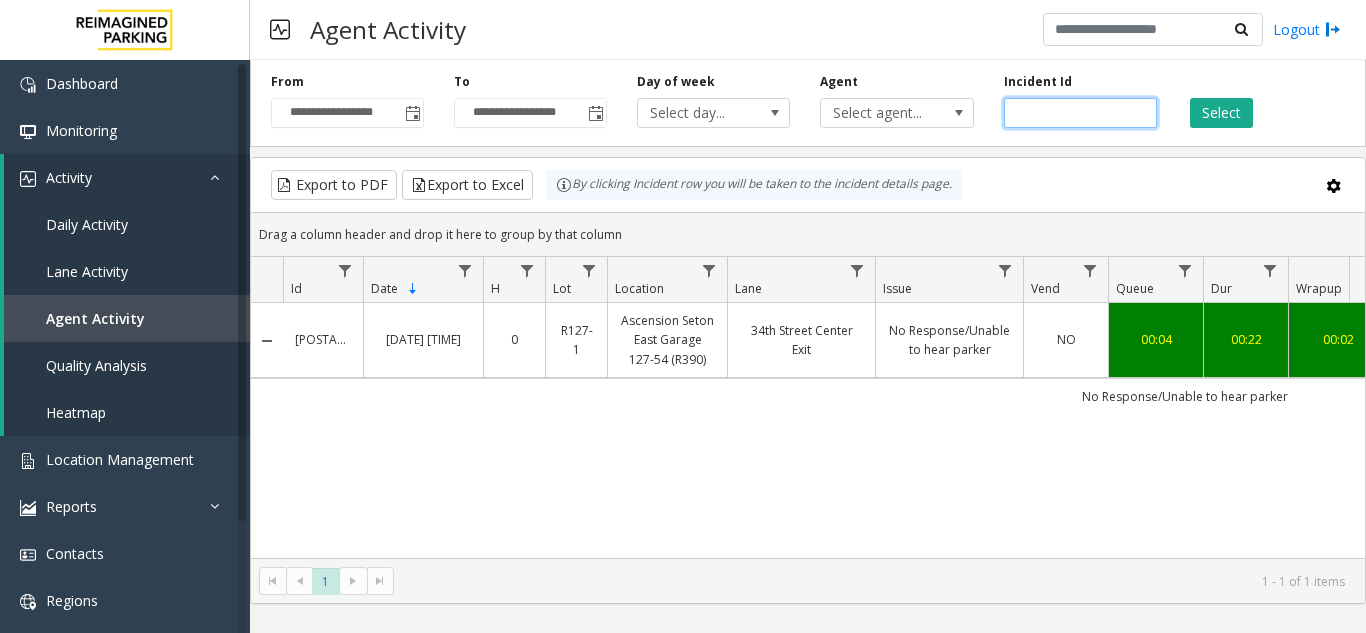 click 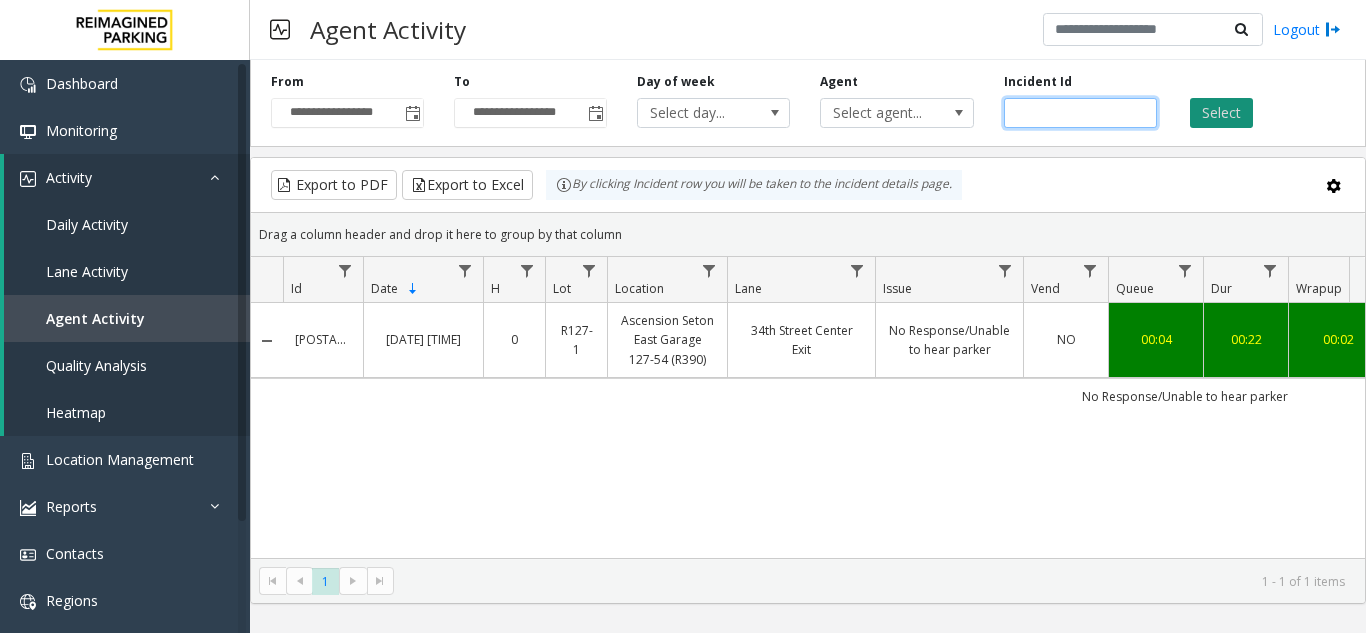 type on "*******" 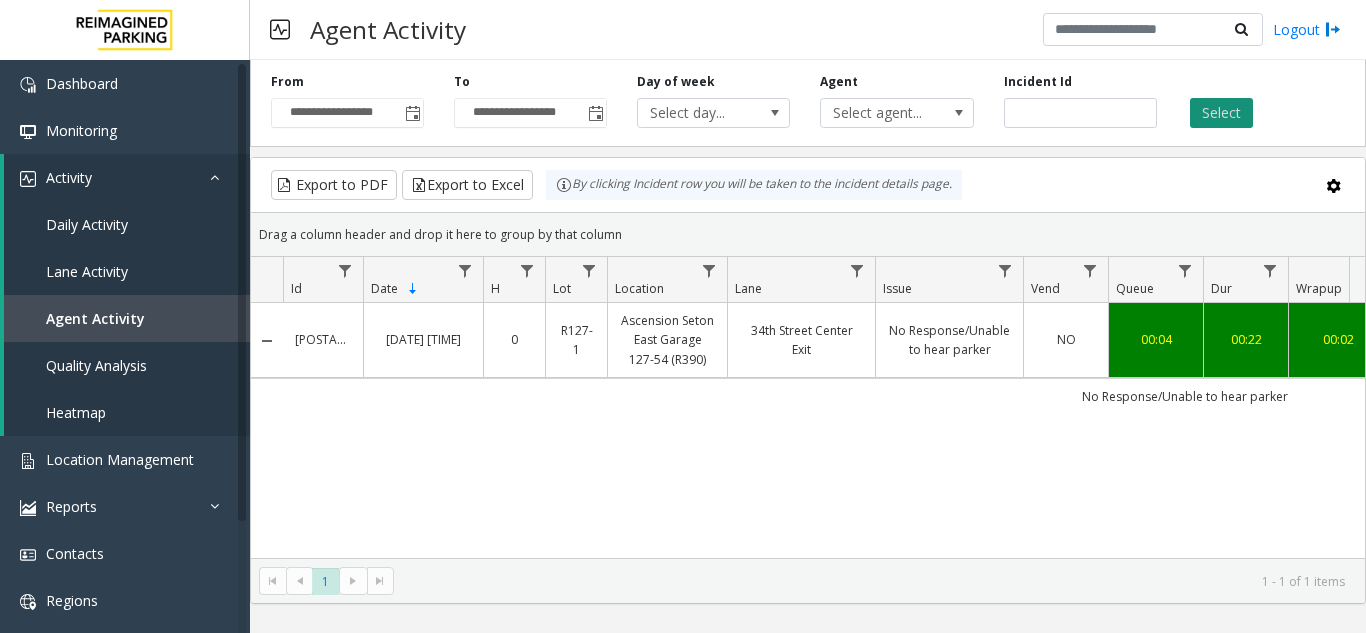 click on "Select" 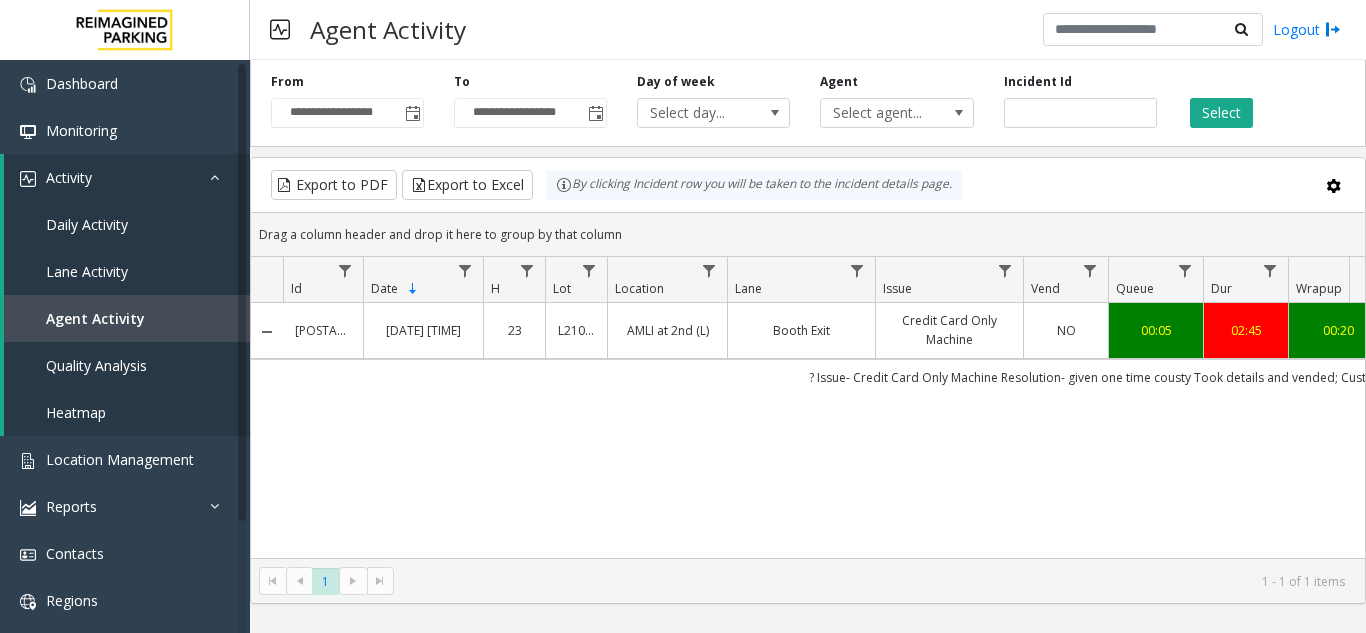 scroll, scrollTop: 0, scrollLeft: 188, axis: horizontal 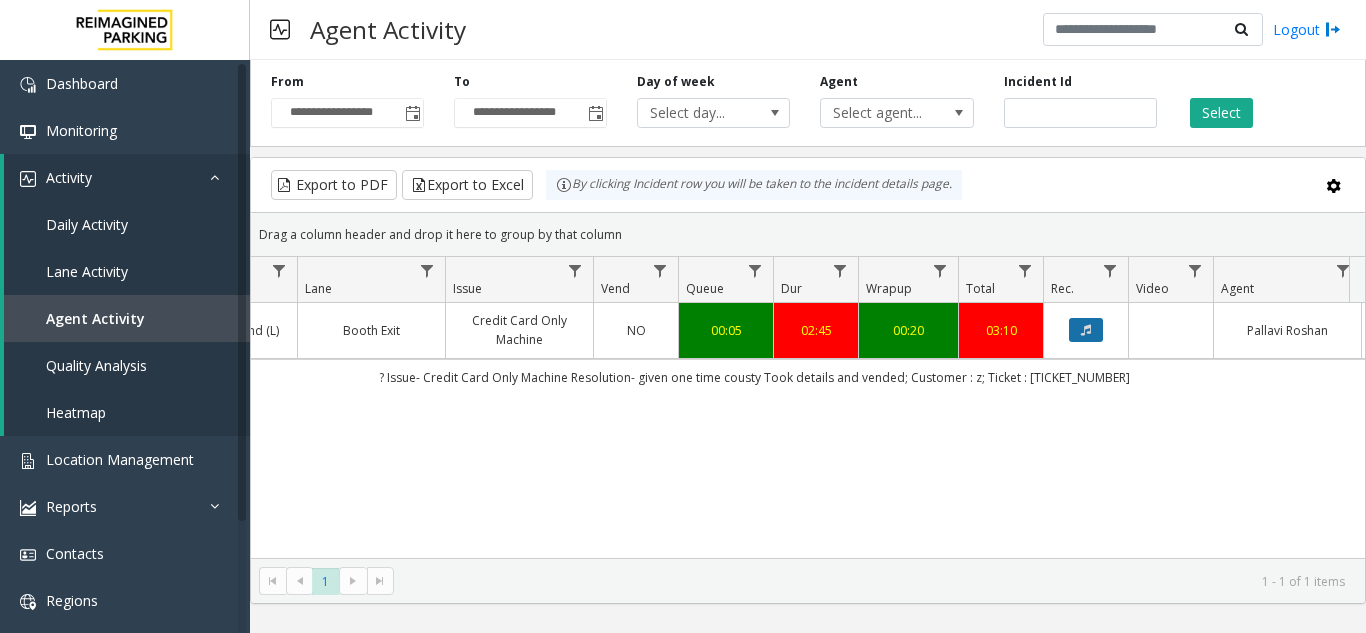 click 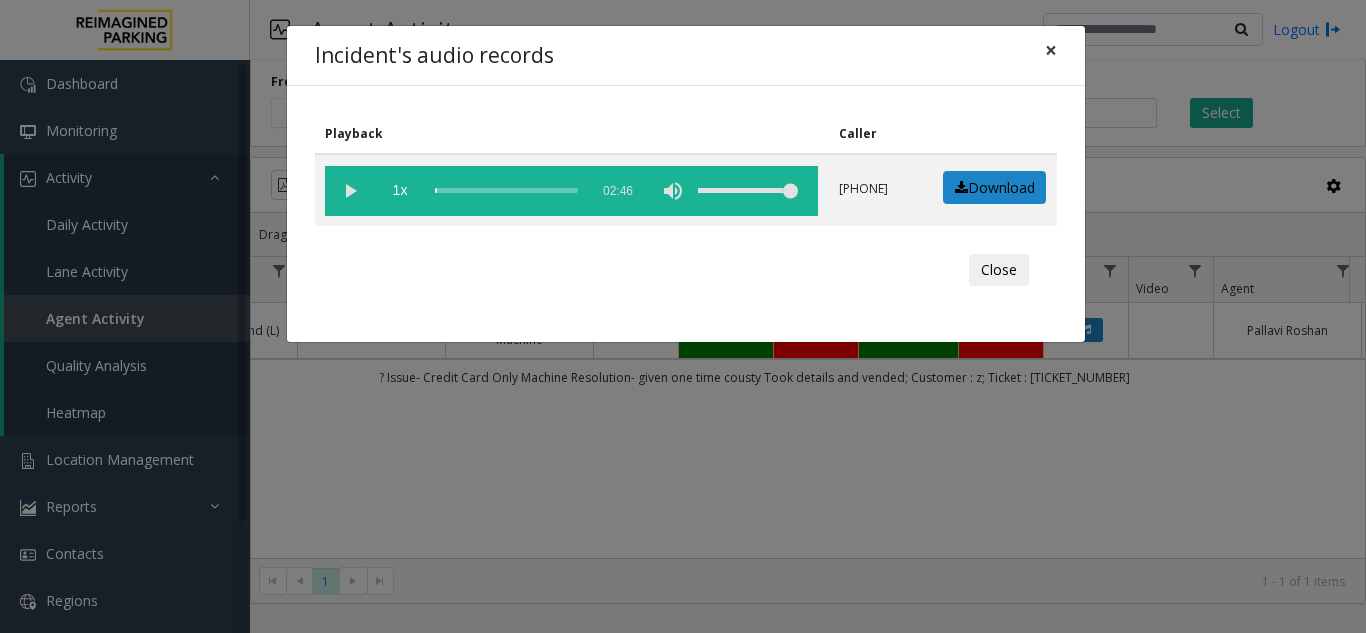 click on "×" 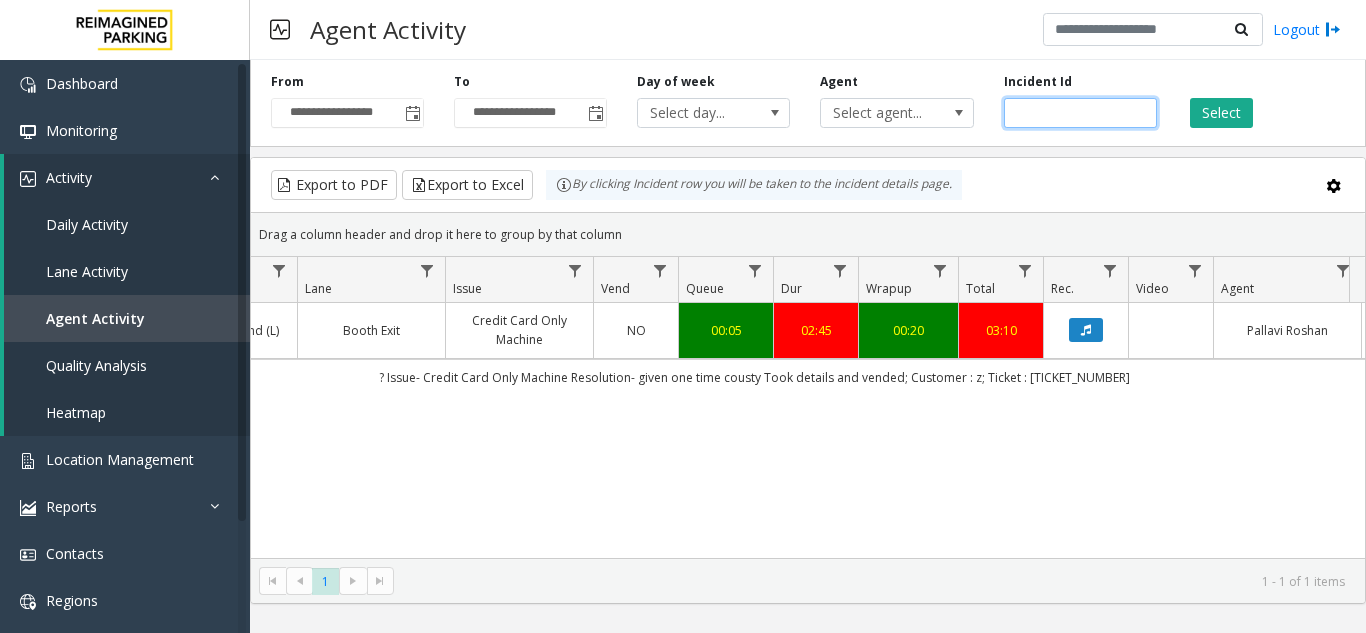 drag, startPoint x: 1089, startPoint y: 123, endPoint x: 980, endPoint y: 111, distance: 109.65856 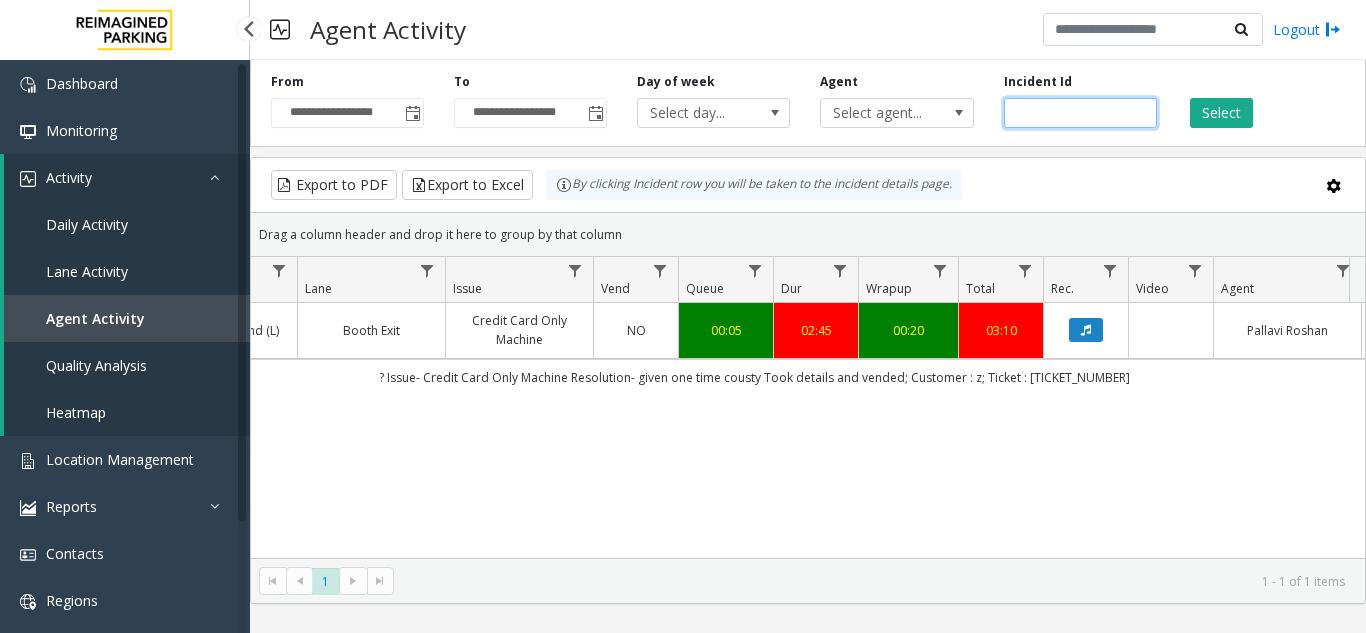 type 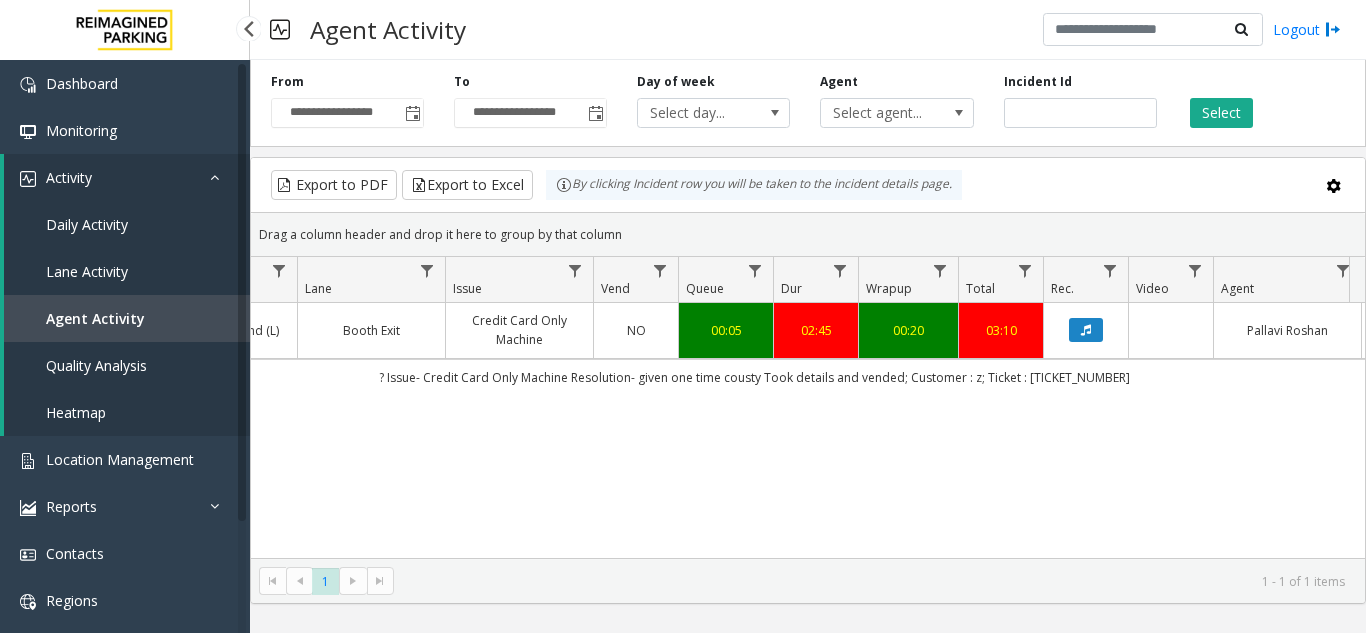 click on "Agent Activity" at bounding box center (127, 318) 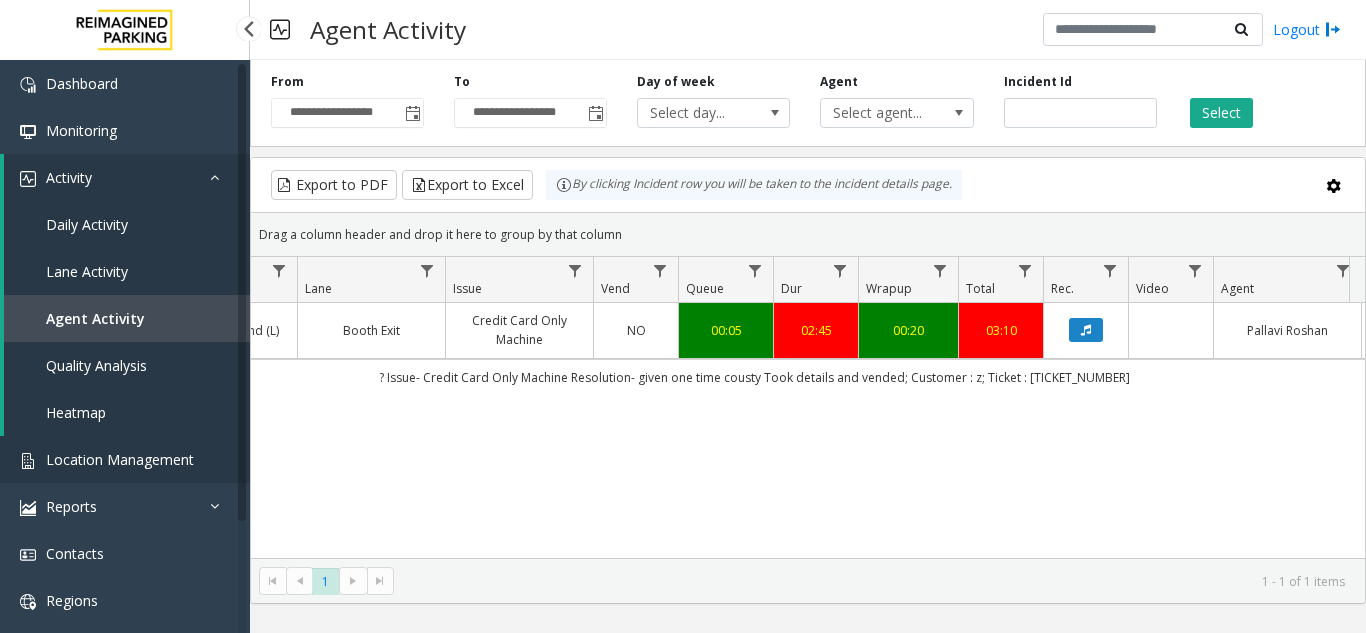 click on "Location Management" at bounding box center [120, 459] 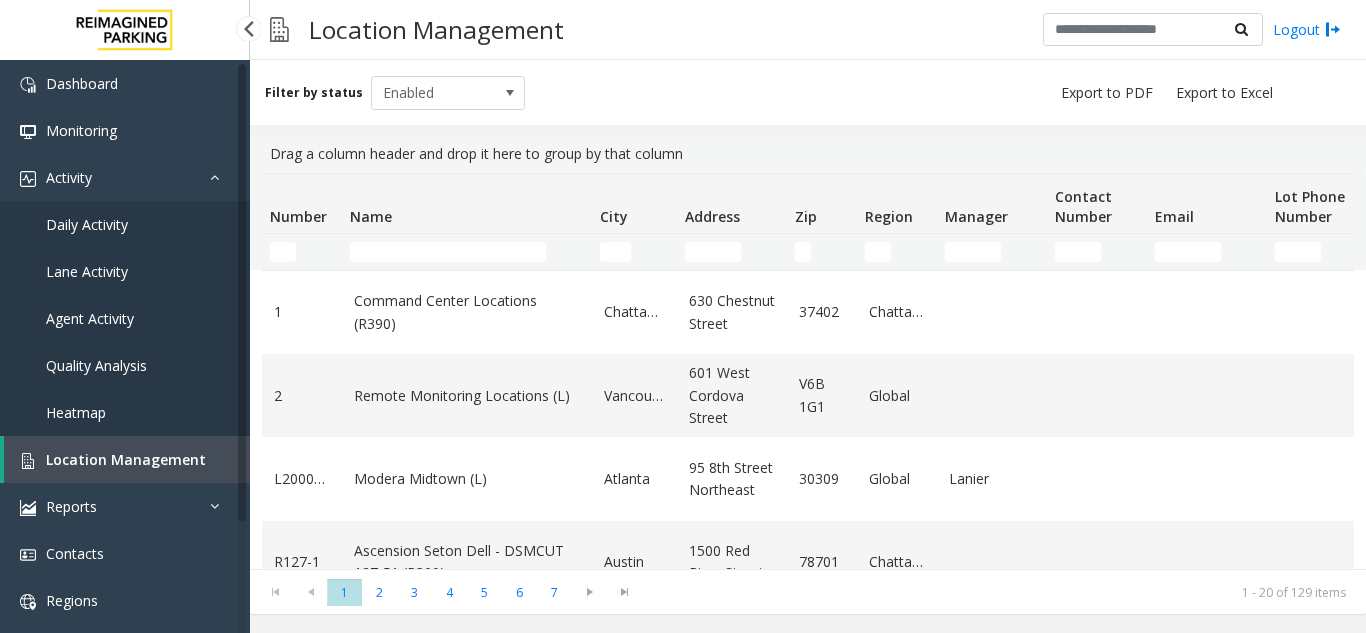 scroll, scrollTop: 0, scrollLeft: 0, axis: both 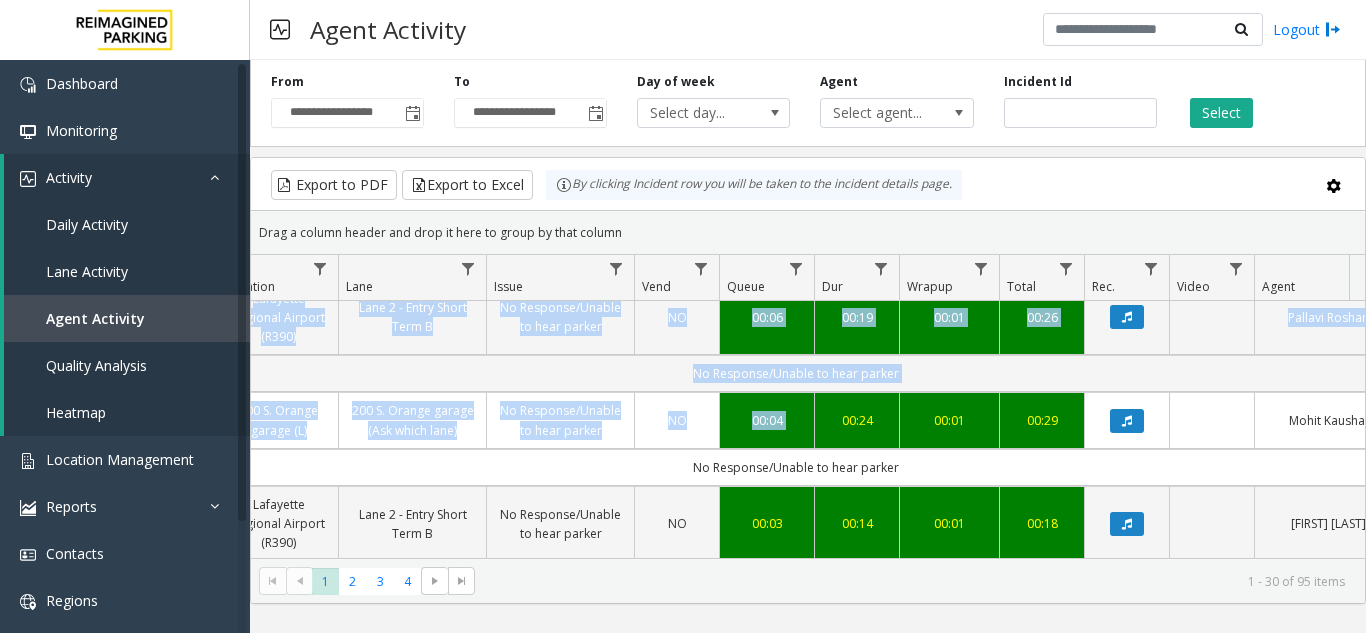 drag, startPoint x: 607, startPoint y: 543, endPoint x: 832, endPoint y: 556, distance: 225.37524 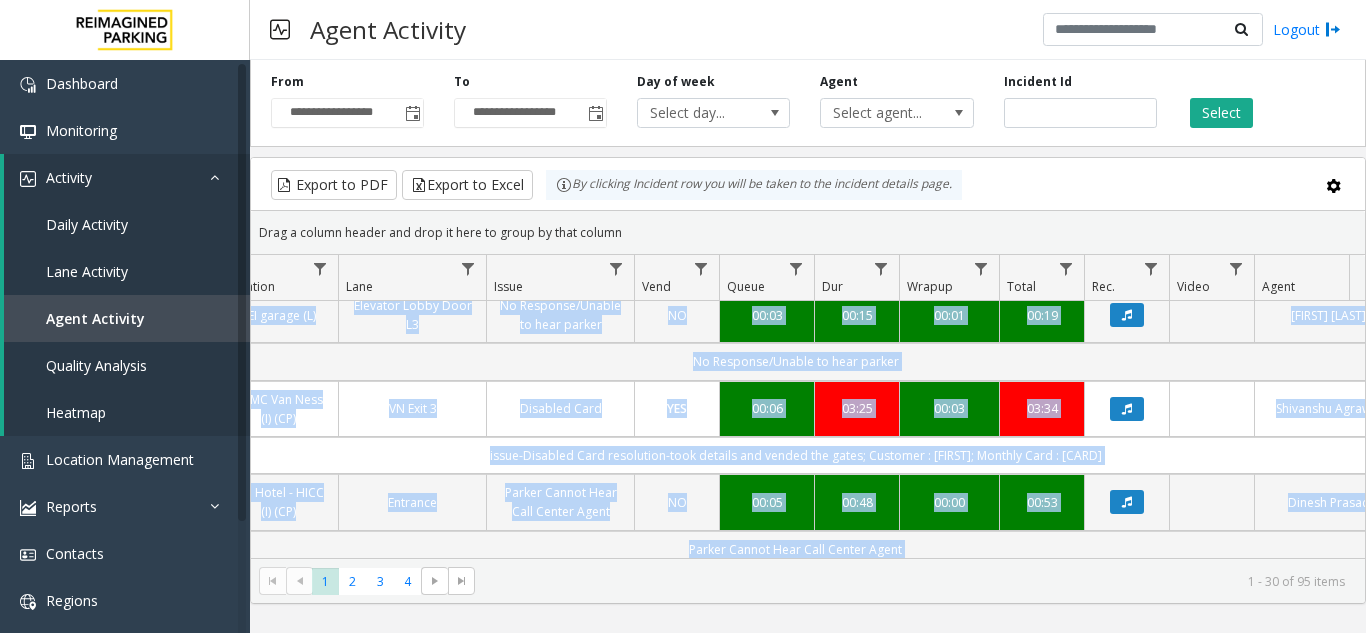scroll, scrollTop: 0, scrollLeft: 389, axis: horizontal 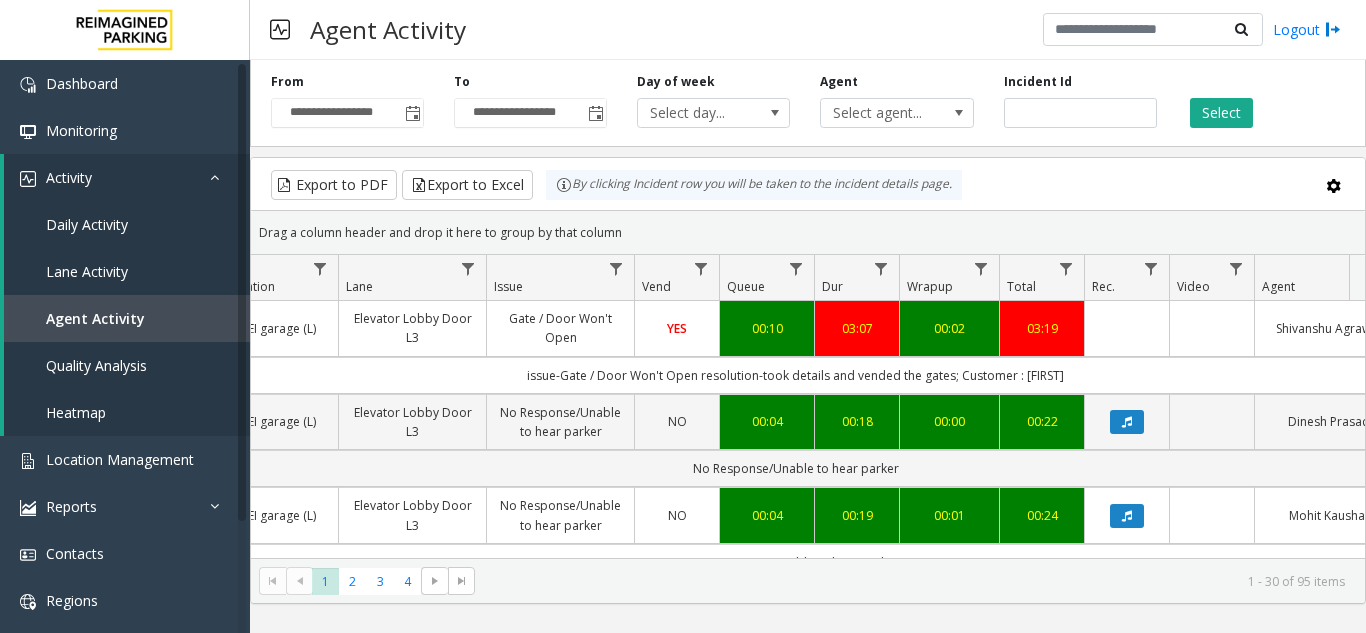 click on "issue-Gate / Door Won't Open
resolution-took details and vended the gates; Customer : [NAME]" 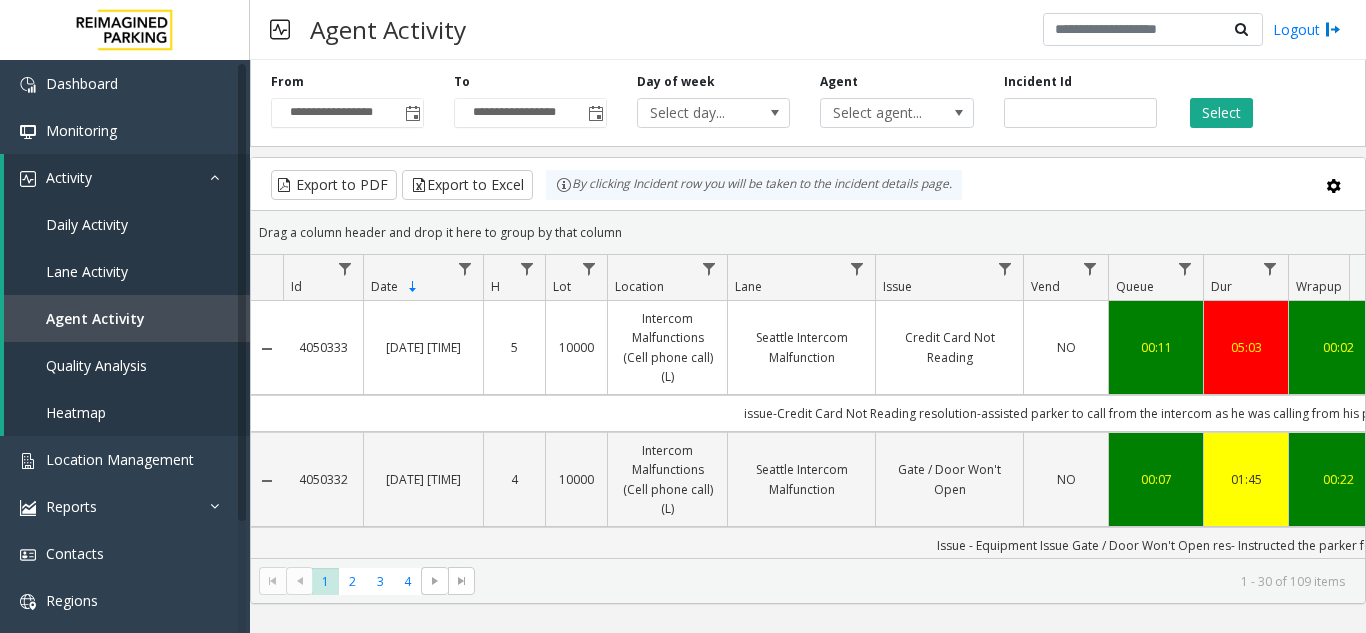 scroll, scrollTop: 0, scrollLeft: 0, axis: both 